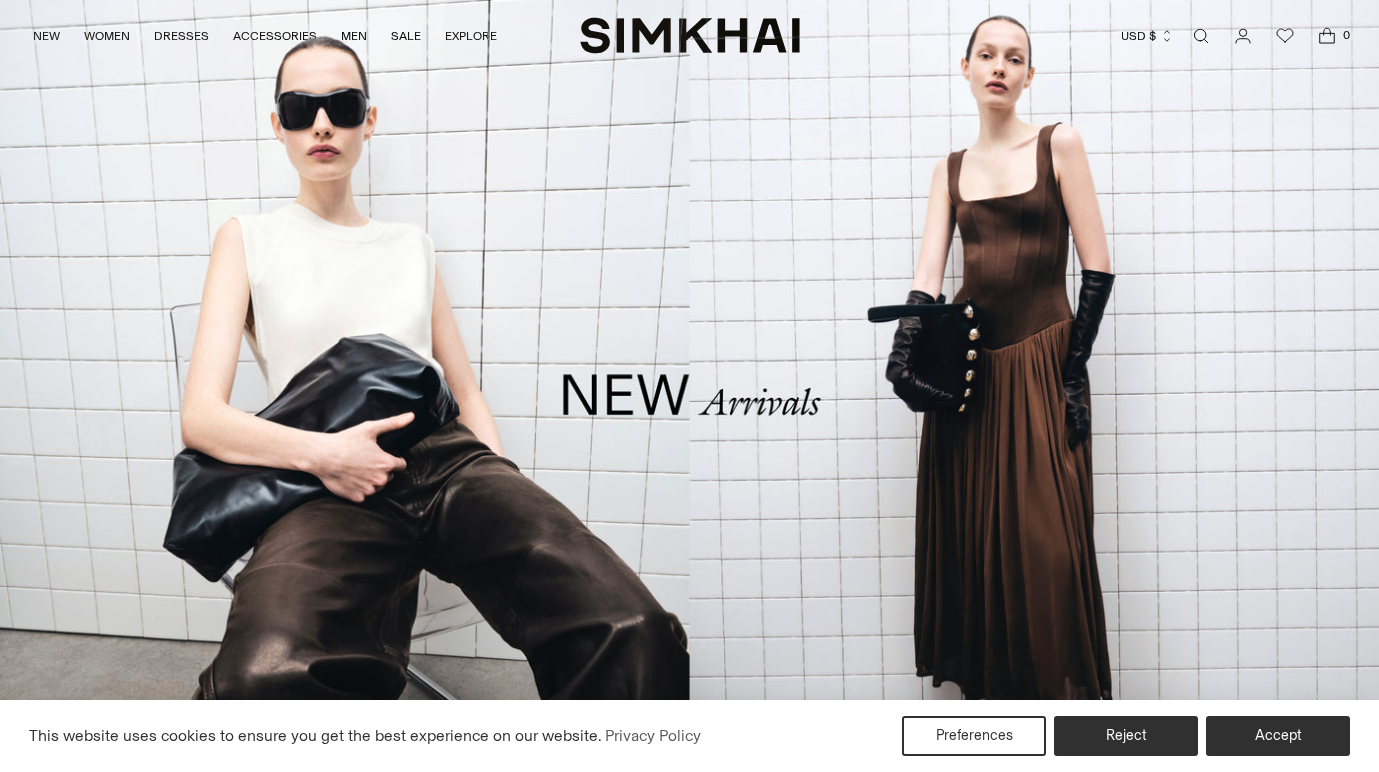 scroll, scrollTop: 0, scrollLeft: 0, axis: both 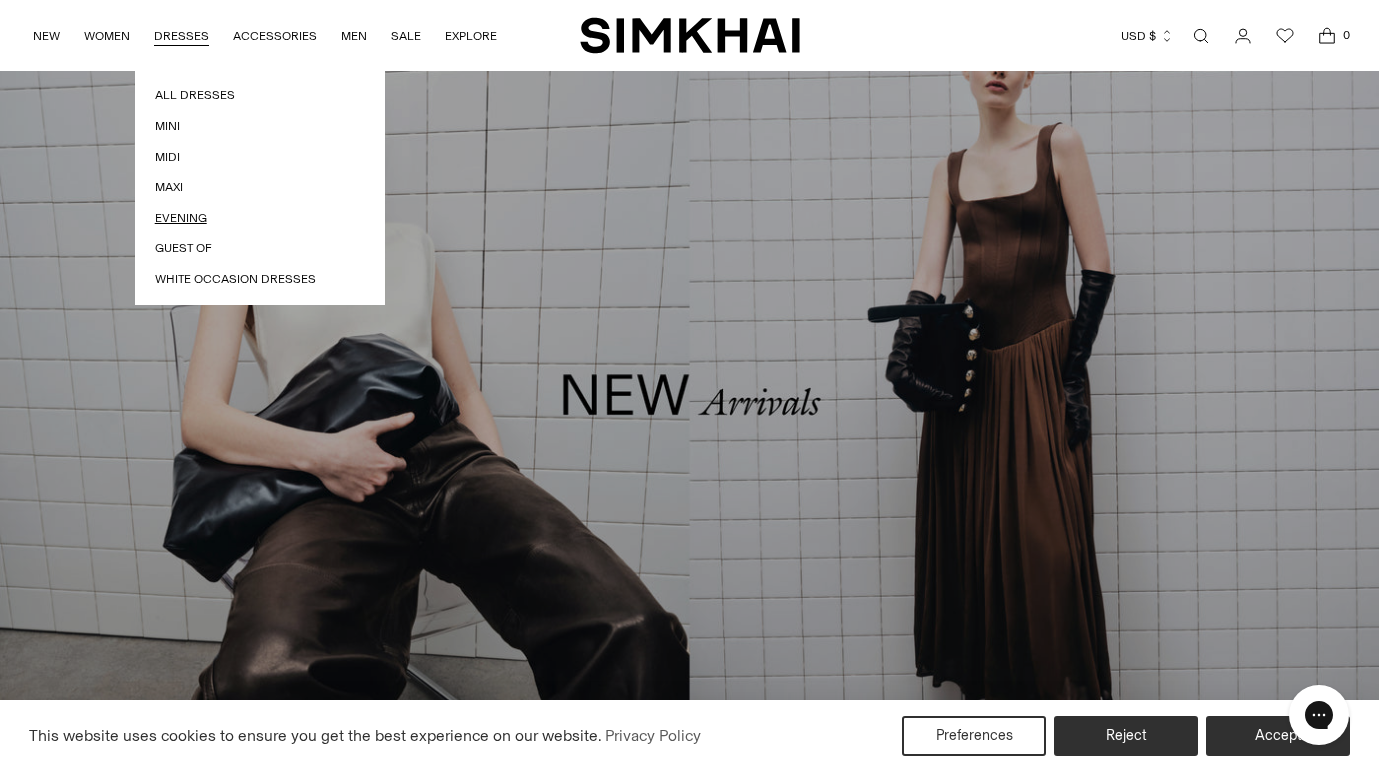click on "Evening" at bounding box center [260, 218] 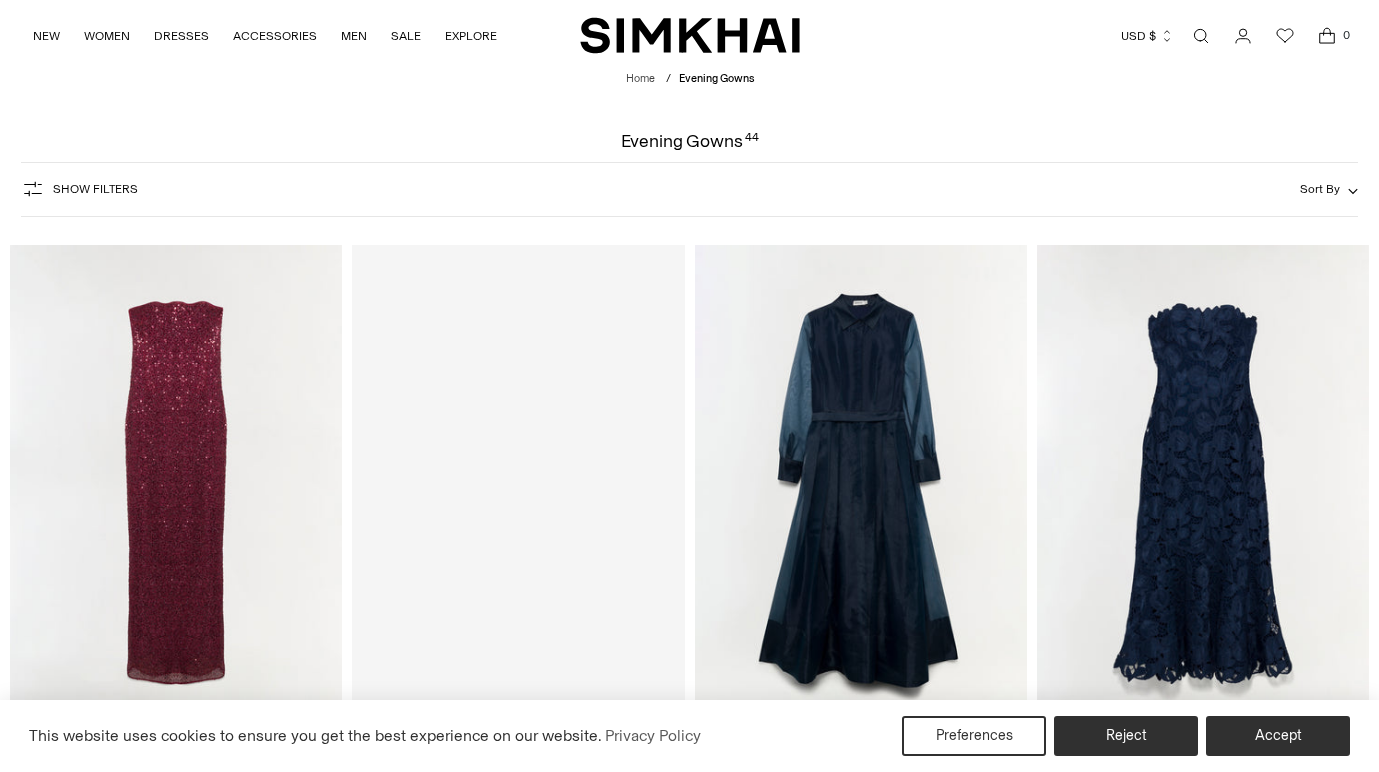 scroll, scrollTop: 0, scrollLeft: 0, axis: both 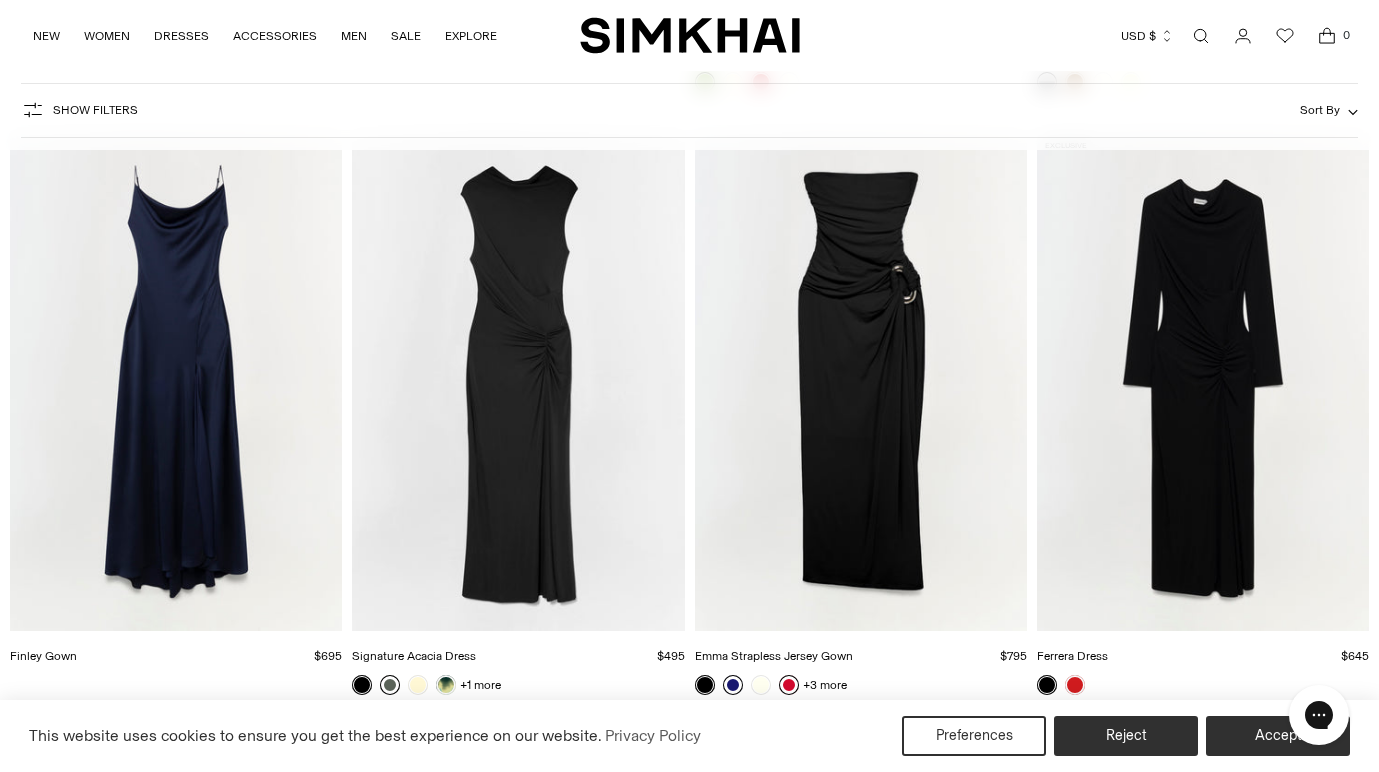 click at bounding box center (390, 685) 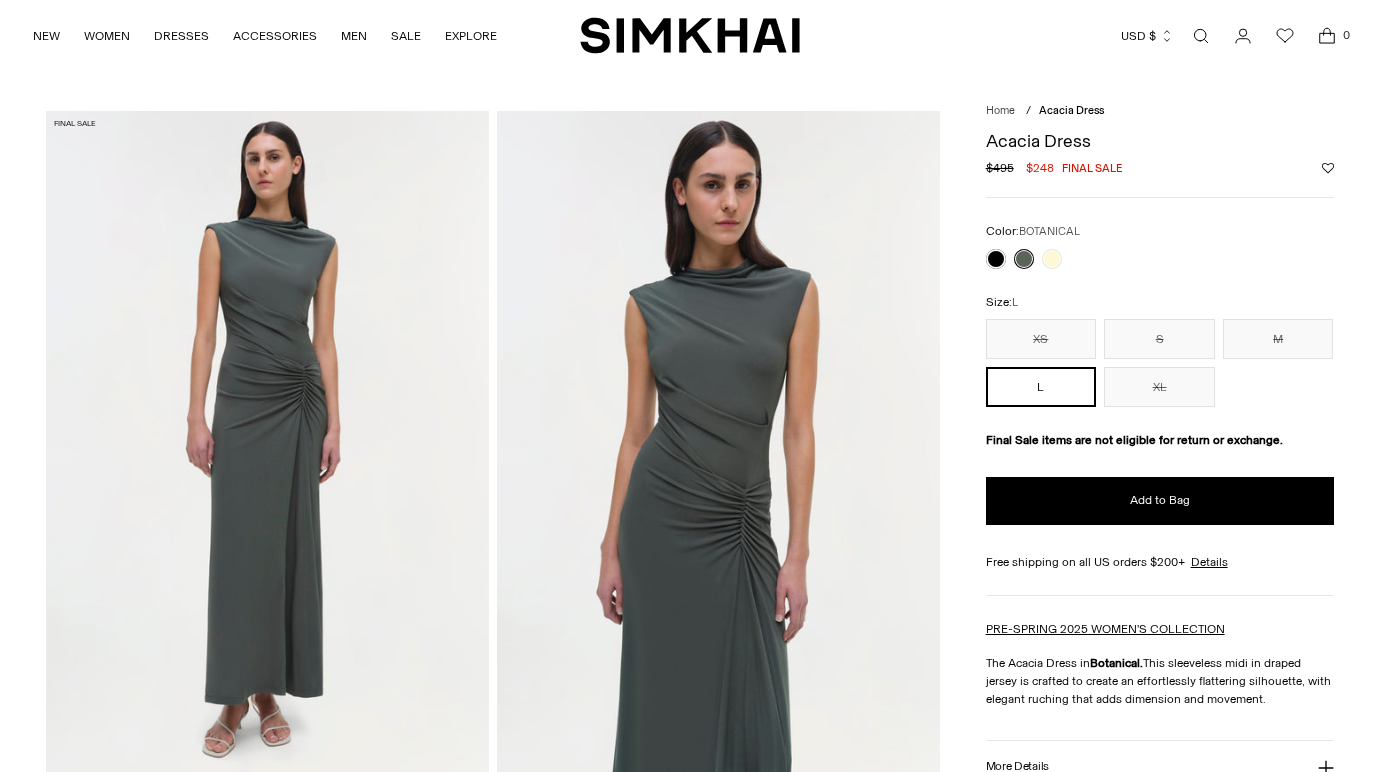 scroll, scrollTop: 0, scrollLeft: 0, axis: both 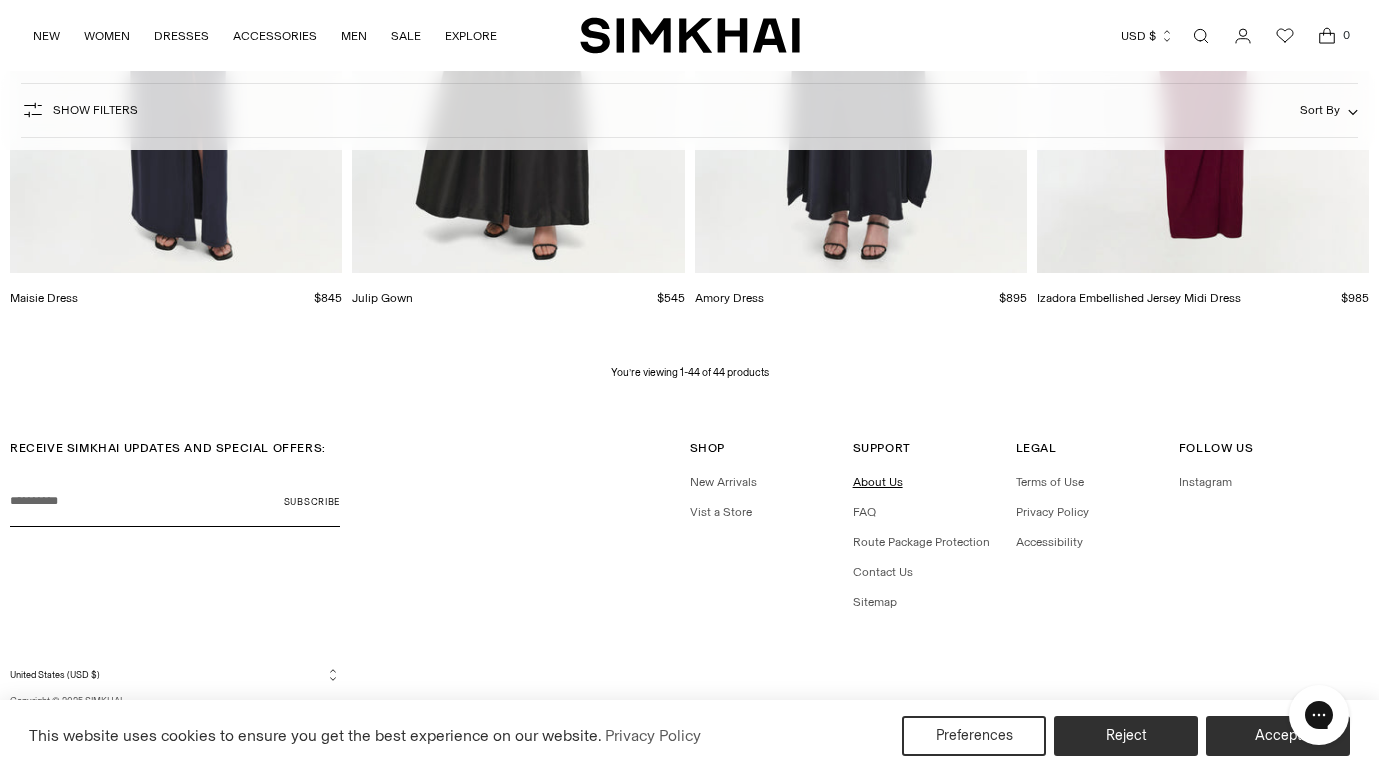 click on "About Us" at bounding box center [878, 482] 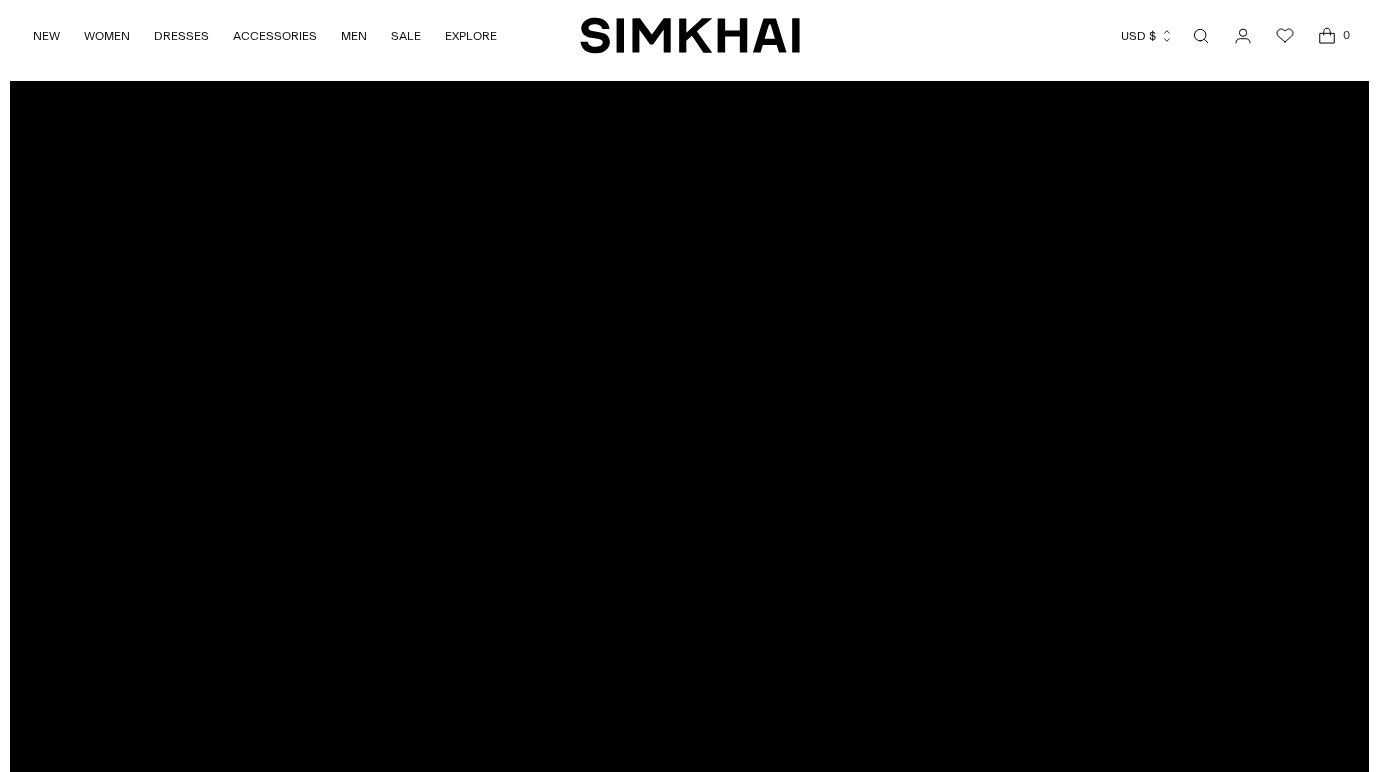 scroll, scrollTop: 0, scrollLeft: 0, axis: both 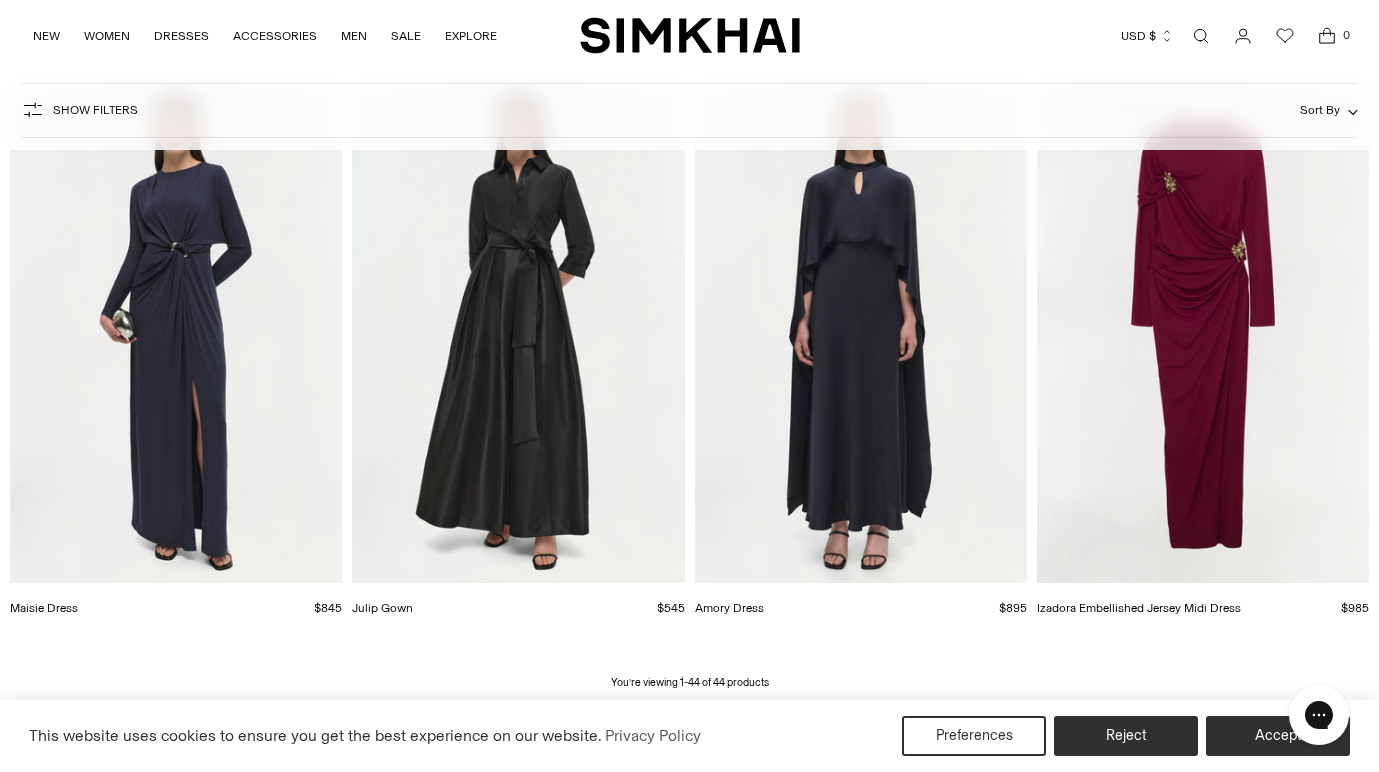 click at bounding box center (0, 0) 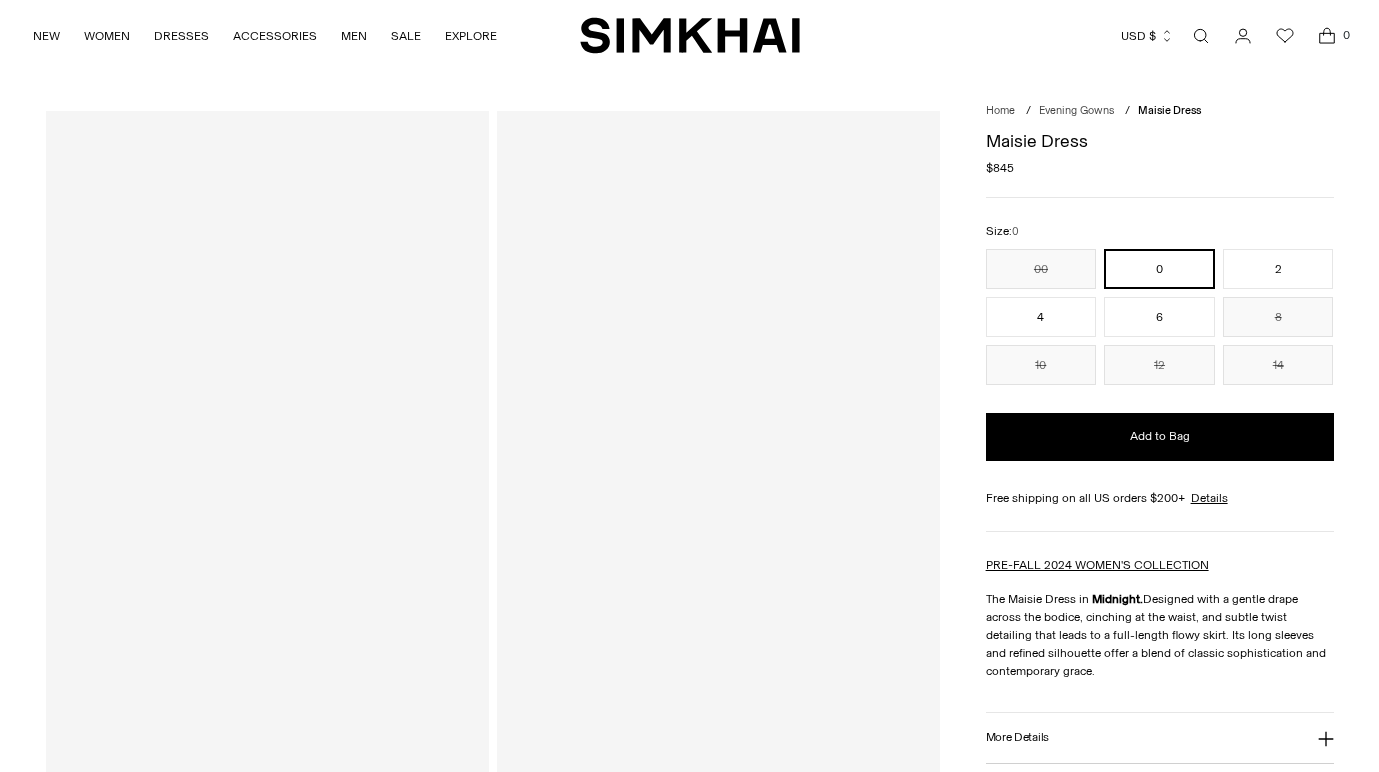 scroll, scrollTop: 0, scrollLeft: 0, axis: both 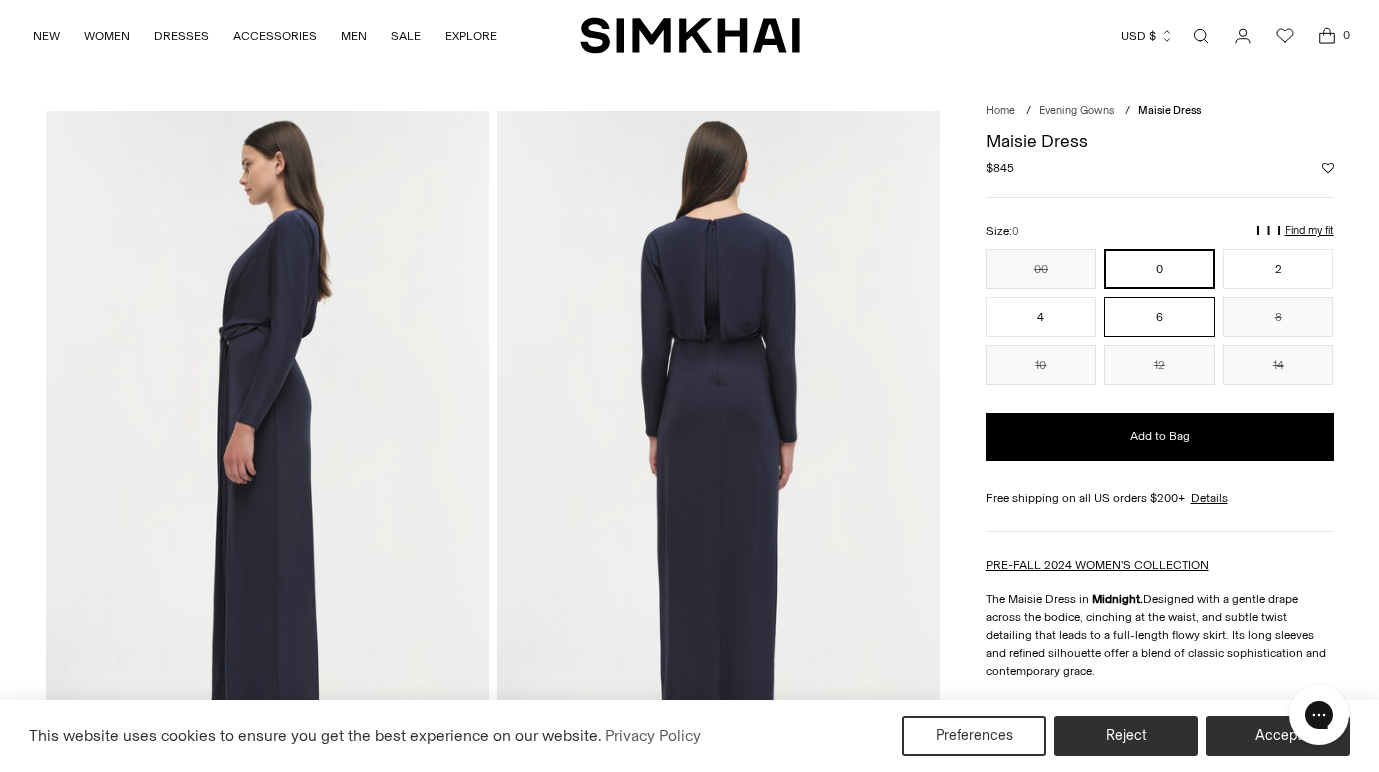 click on "6" at bounding box center [1159, 317] 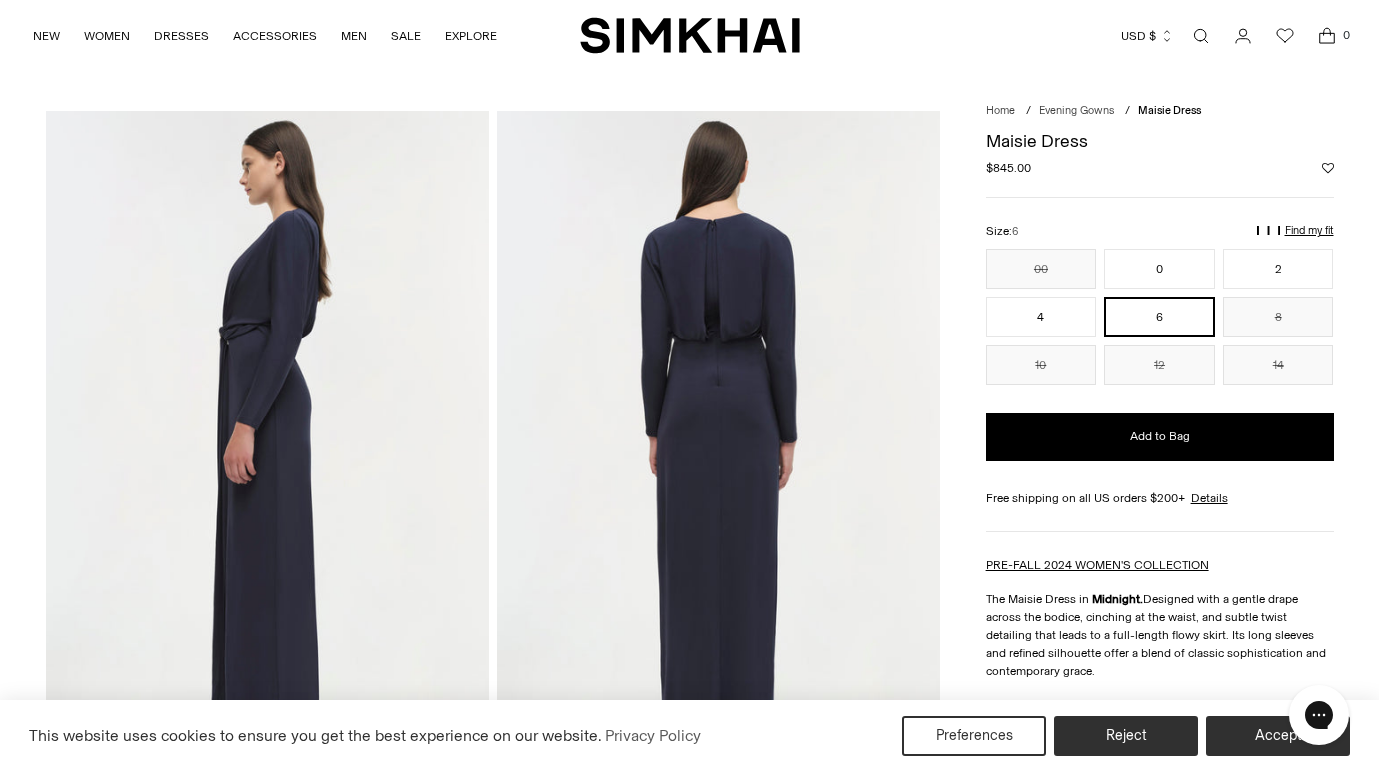 click at bounding box center (267, 443) 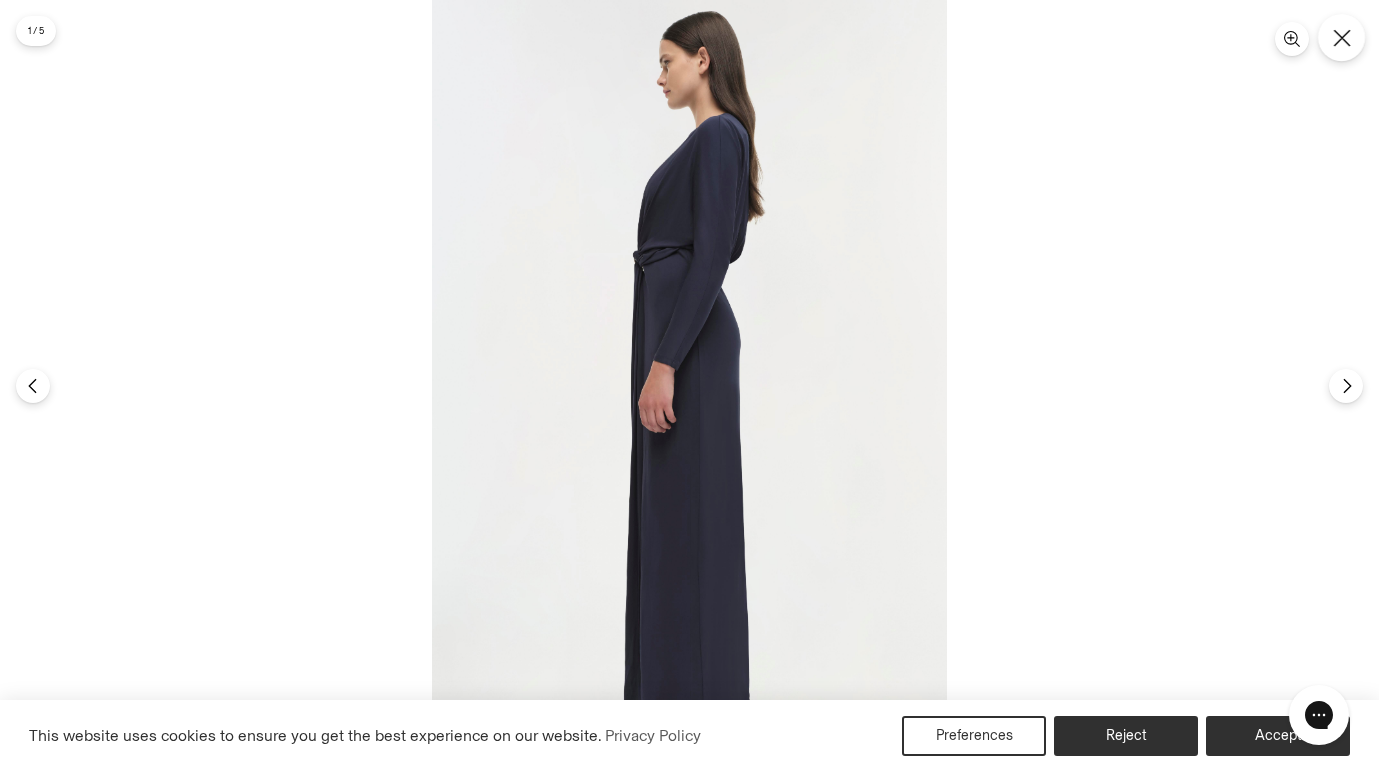 click 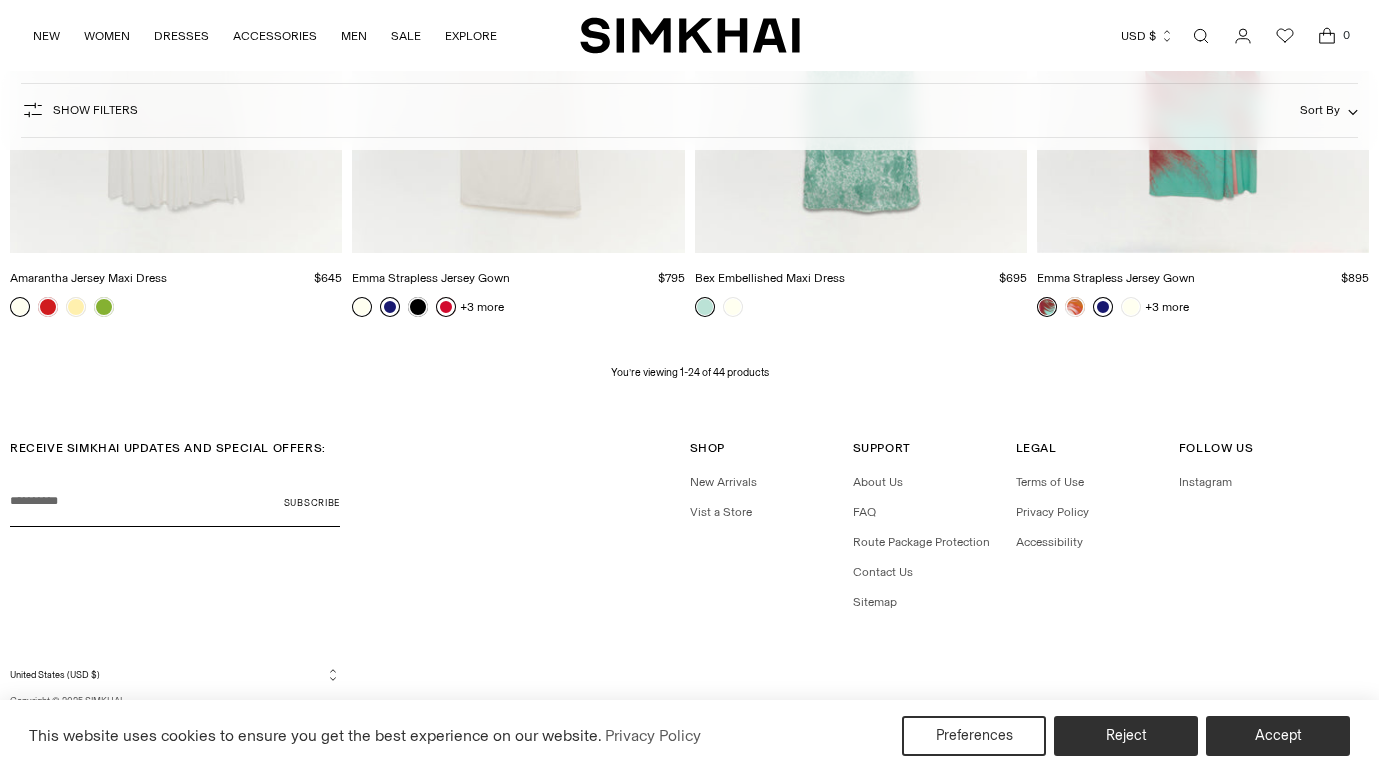 scroll, scrollTop: 3508, scrollLeft: 0, axis: vertical 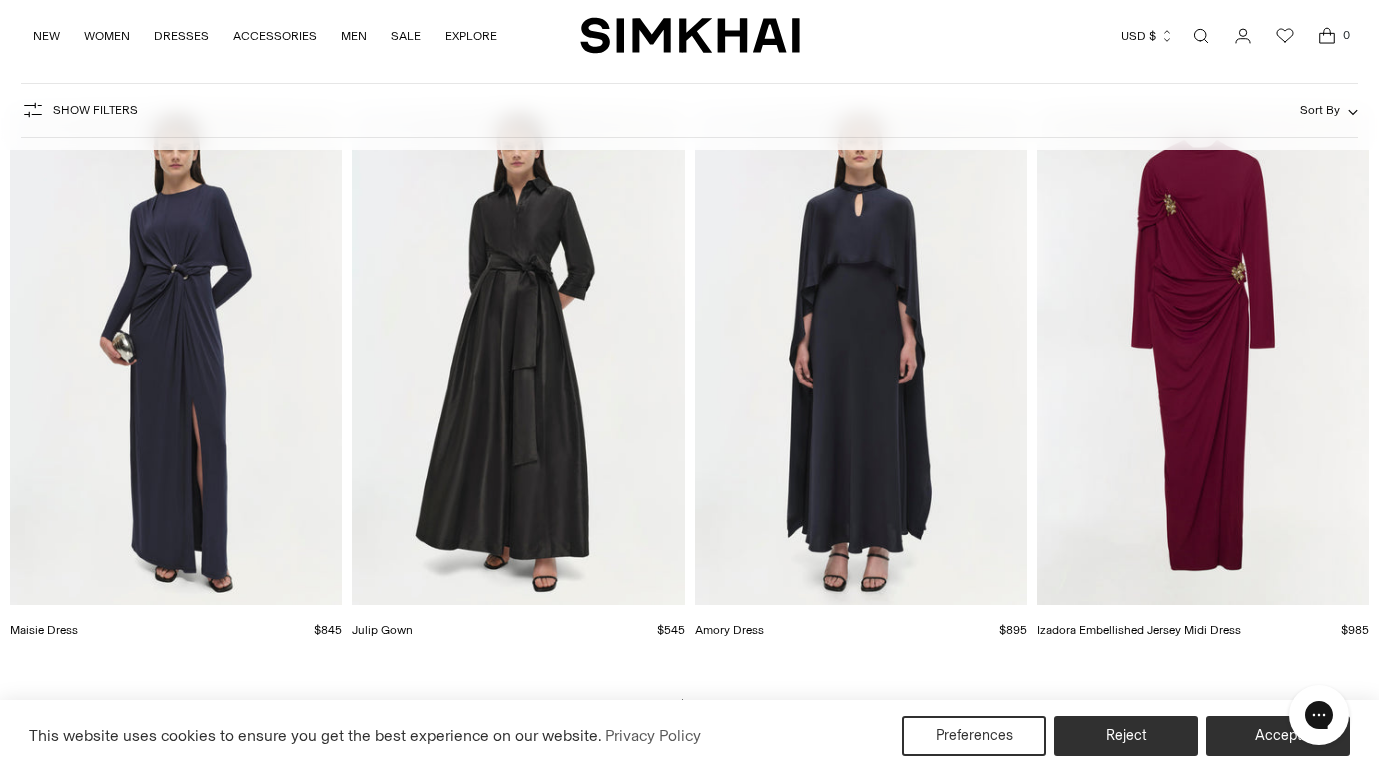 click at bounding box center (0, 0) 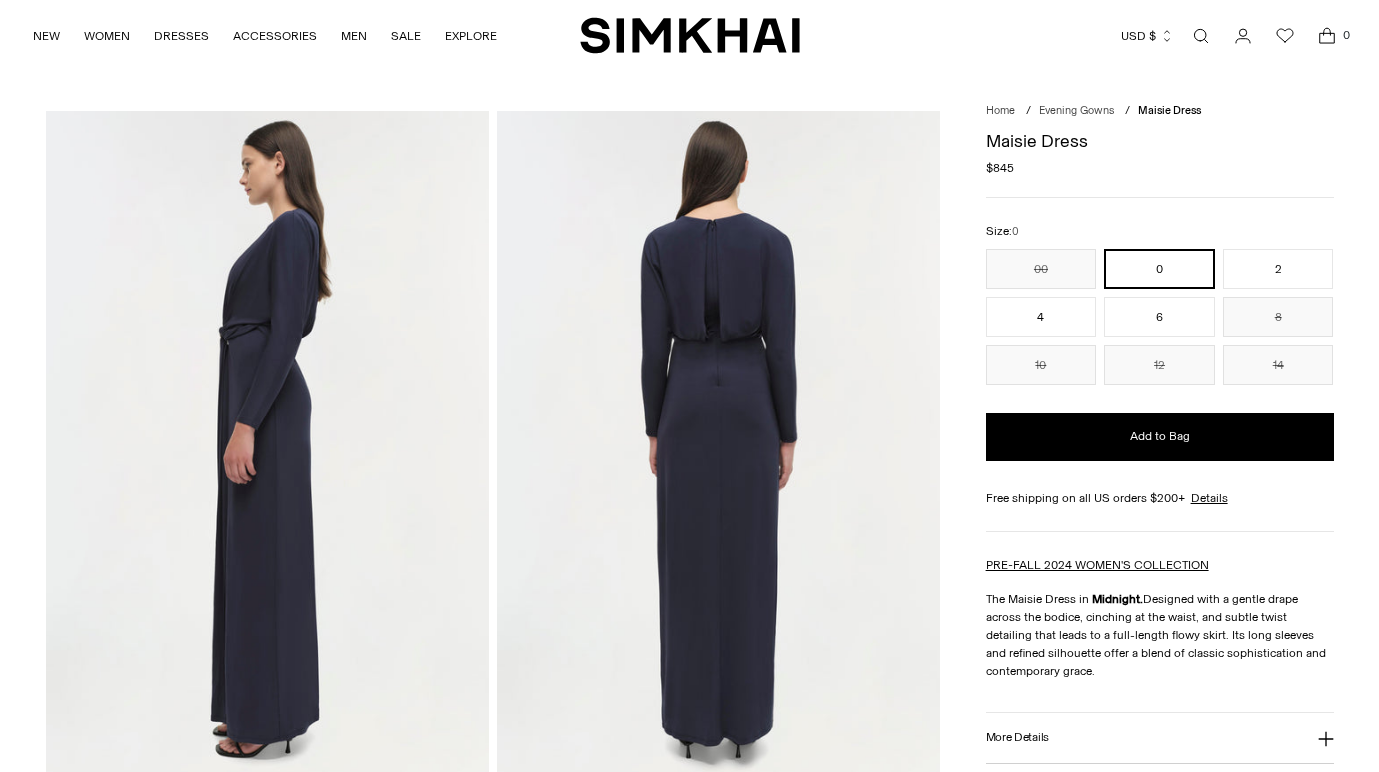 scroll, scrollTop: 0, scrollLeft: 0, axis: both 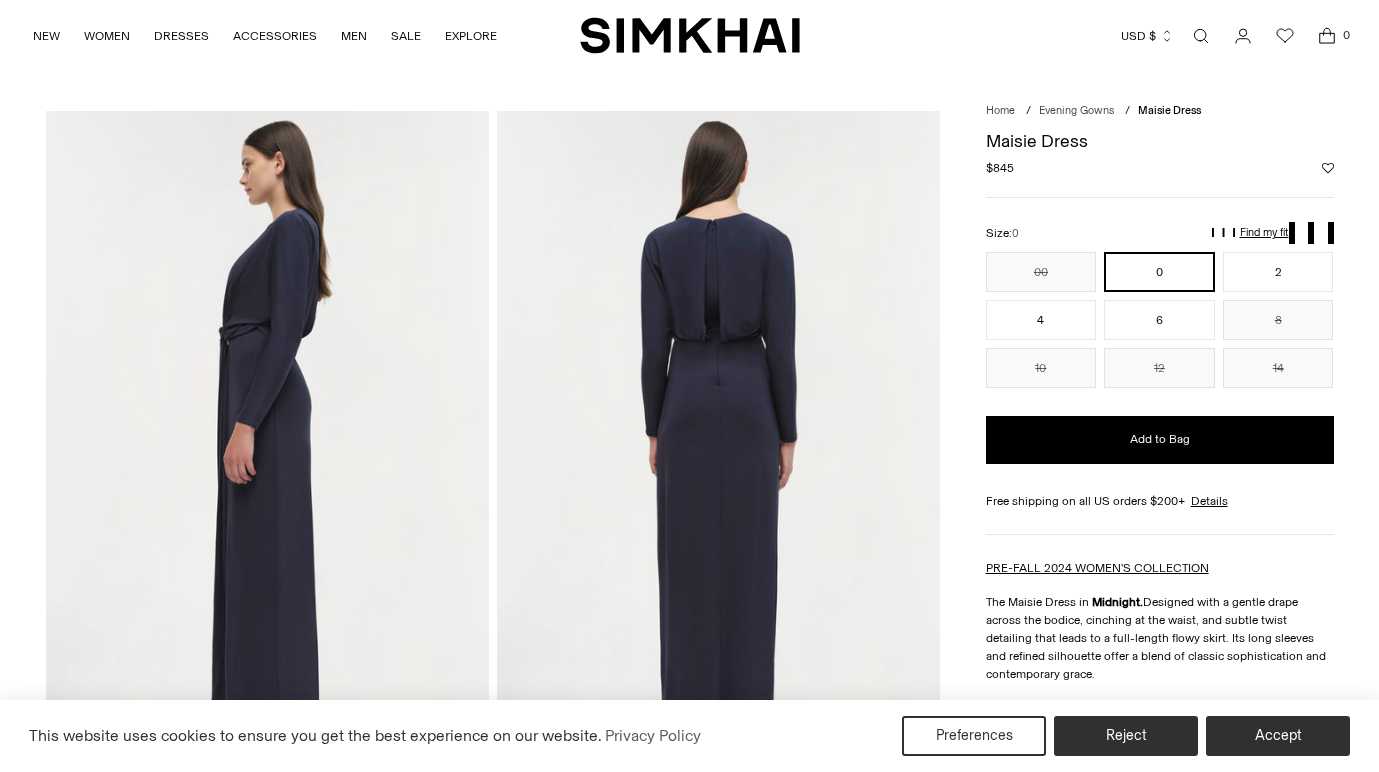 click at bounding box center (718, 443) 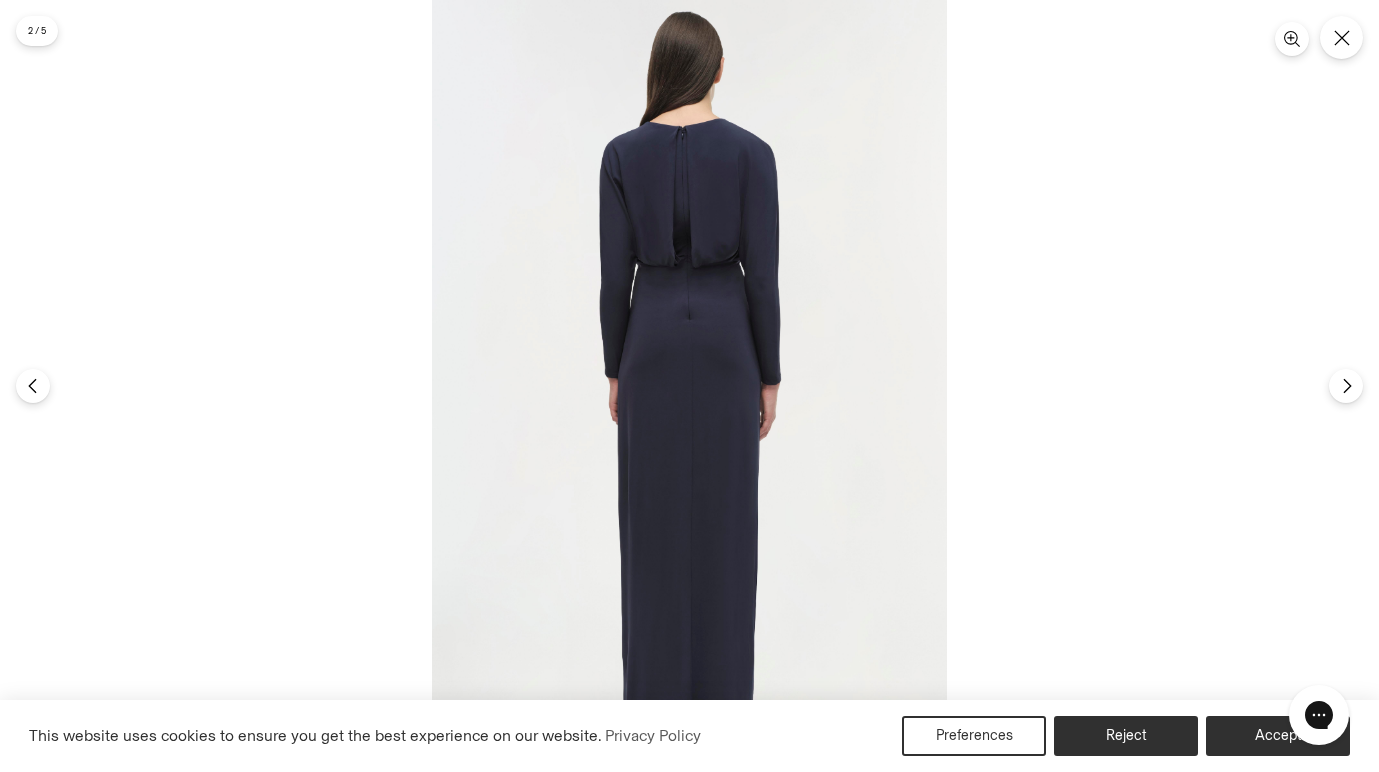 scroll, scrollTop: 0, scrollLeft: 0, axis: both 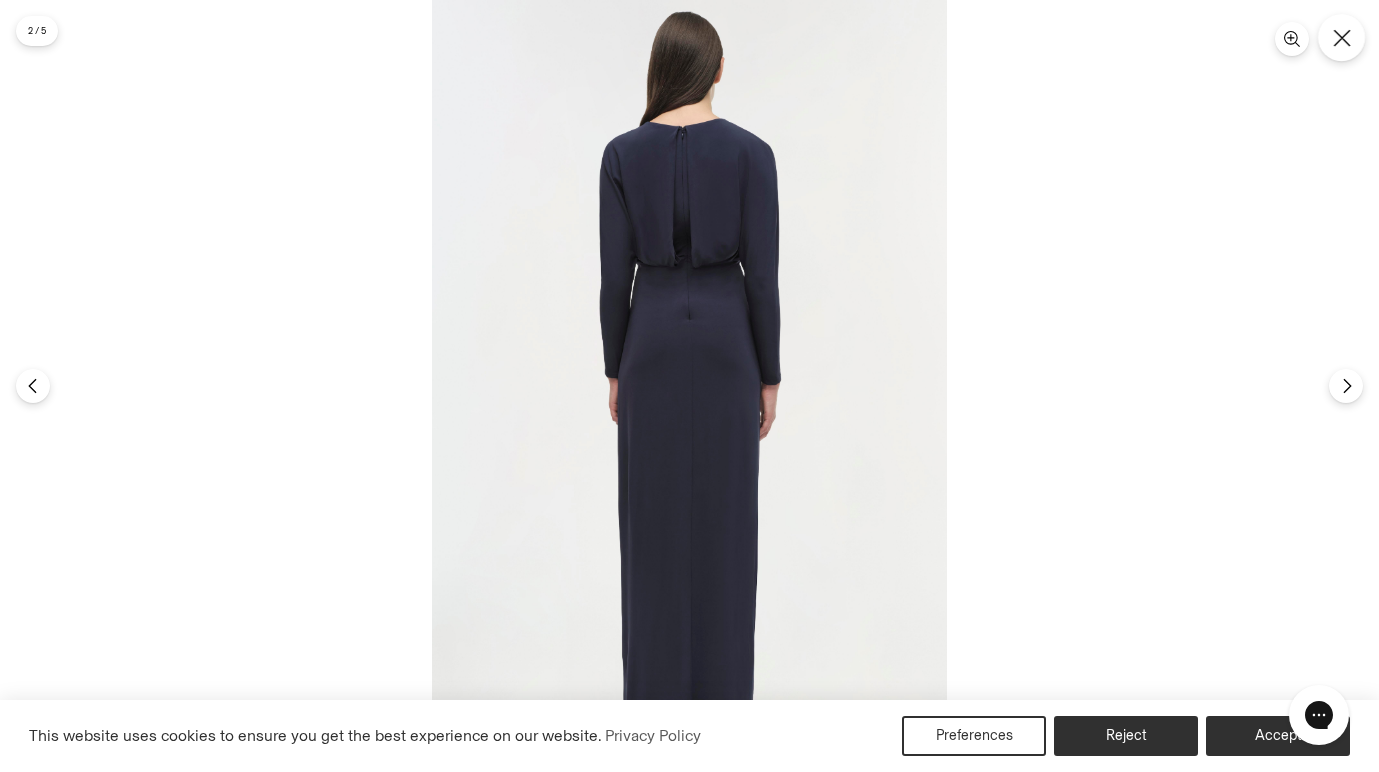 click 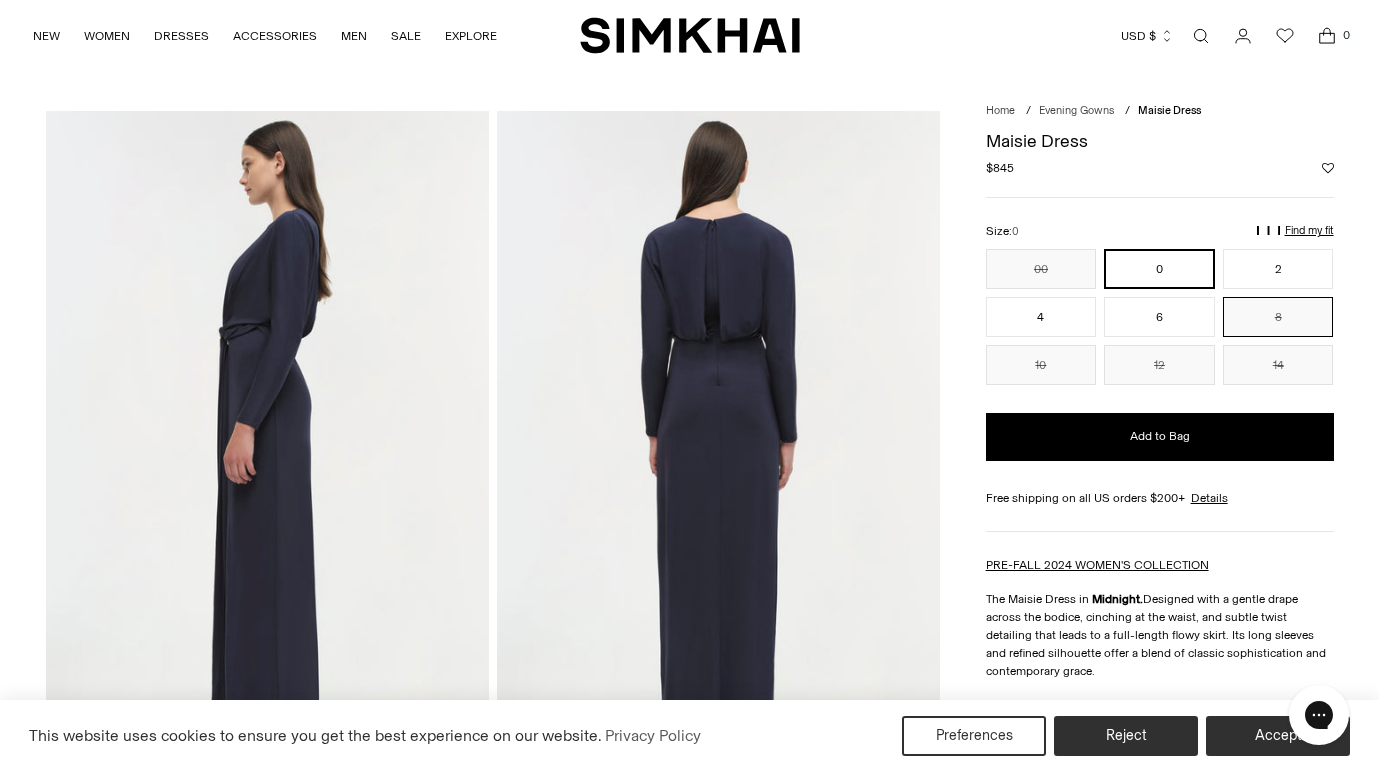click on "8" at bounding box center [1278, 317] 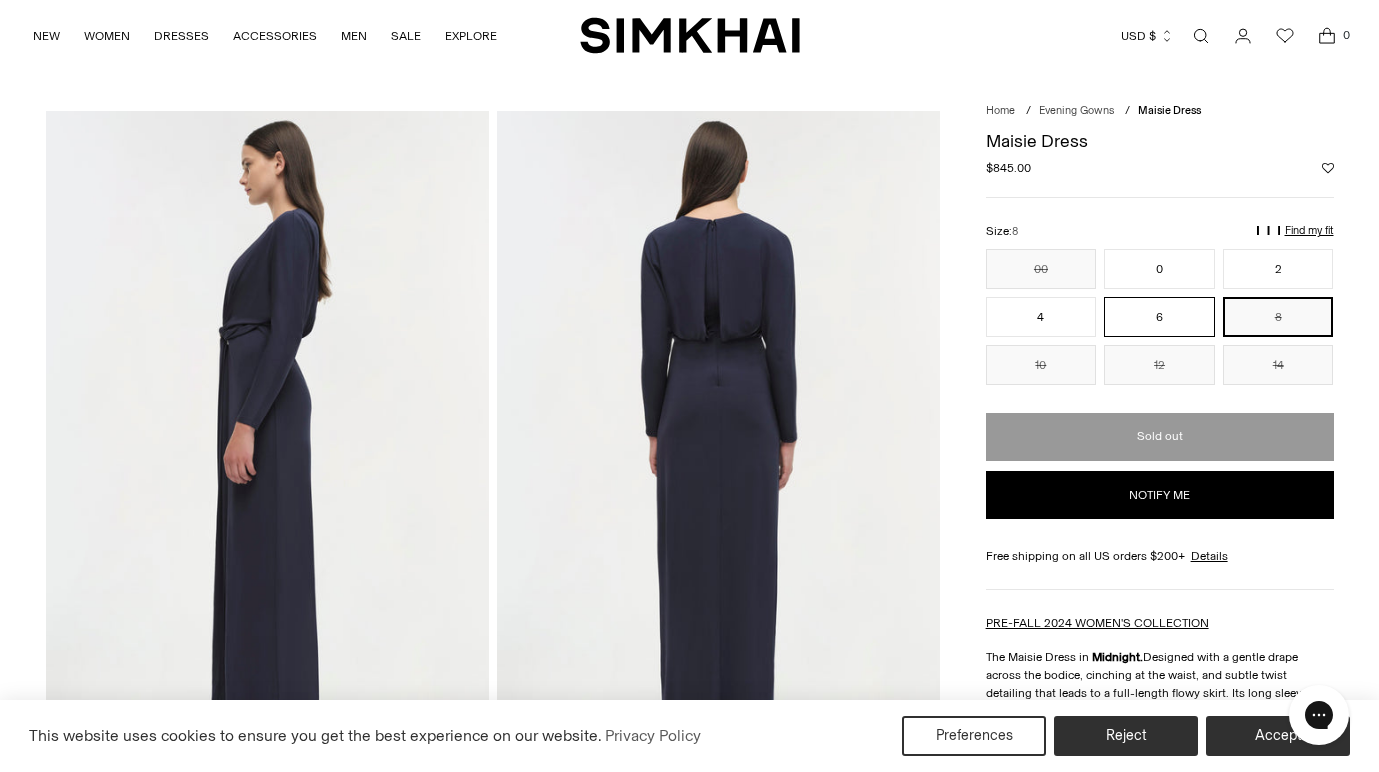 click on "6" at bounding box center (1159, 317) 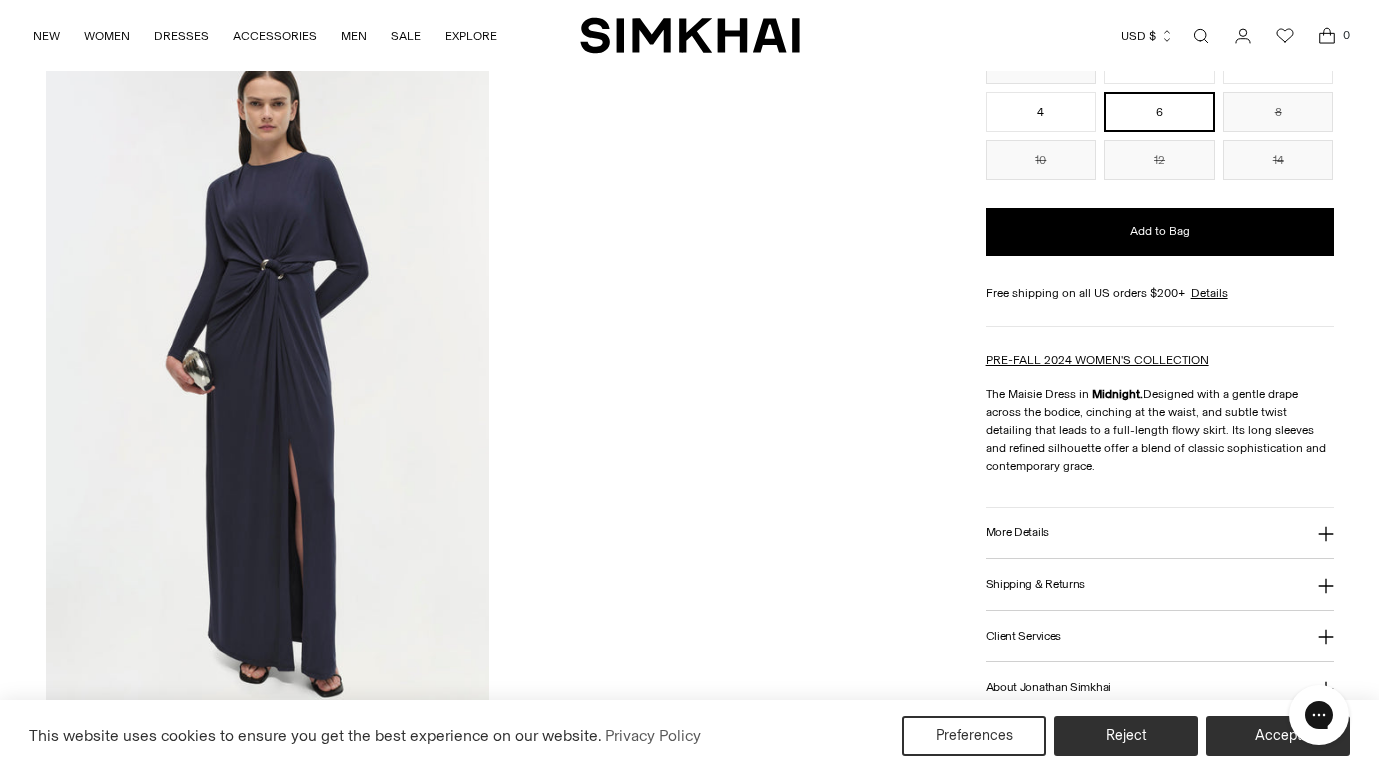 scroll, scrollTop: 1401, scrollLeft: 0, axis: vertical 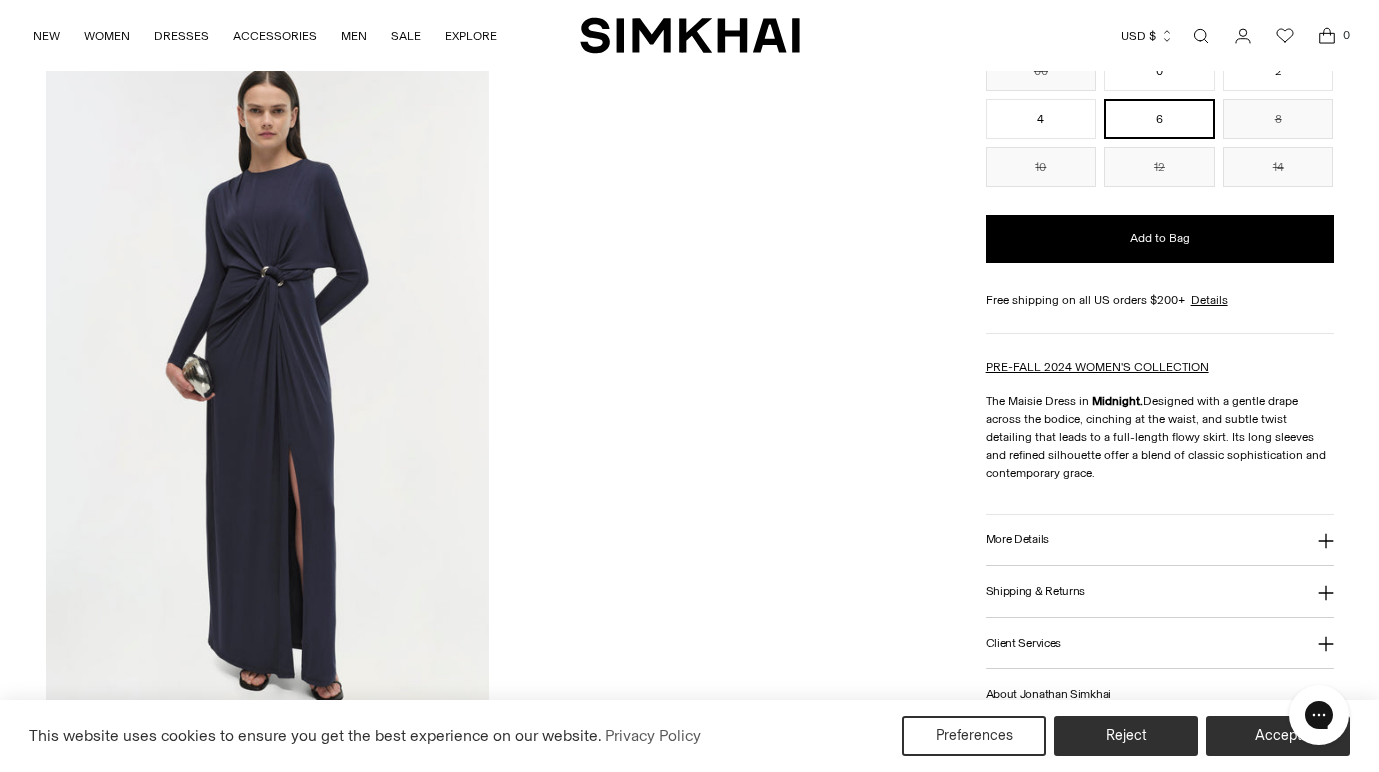 type 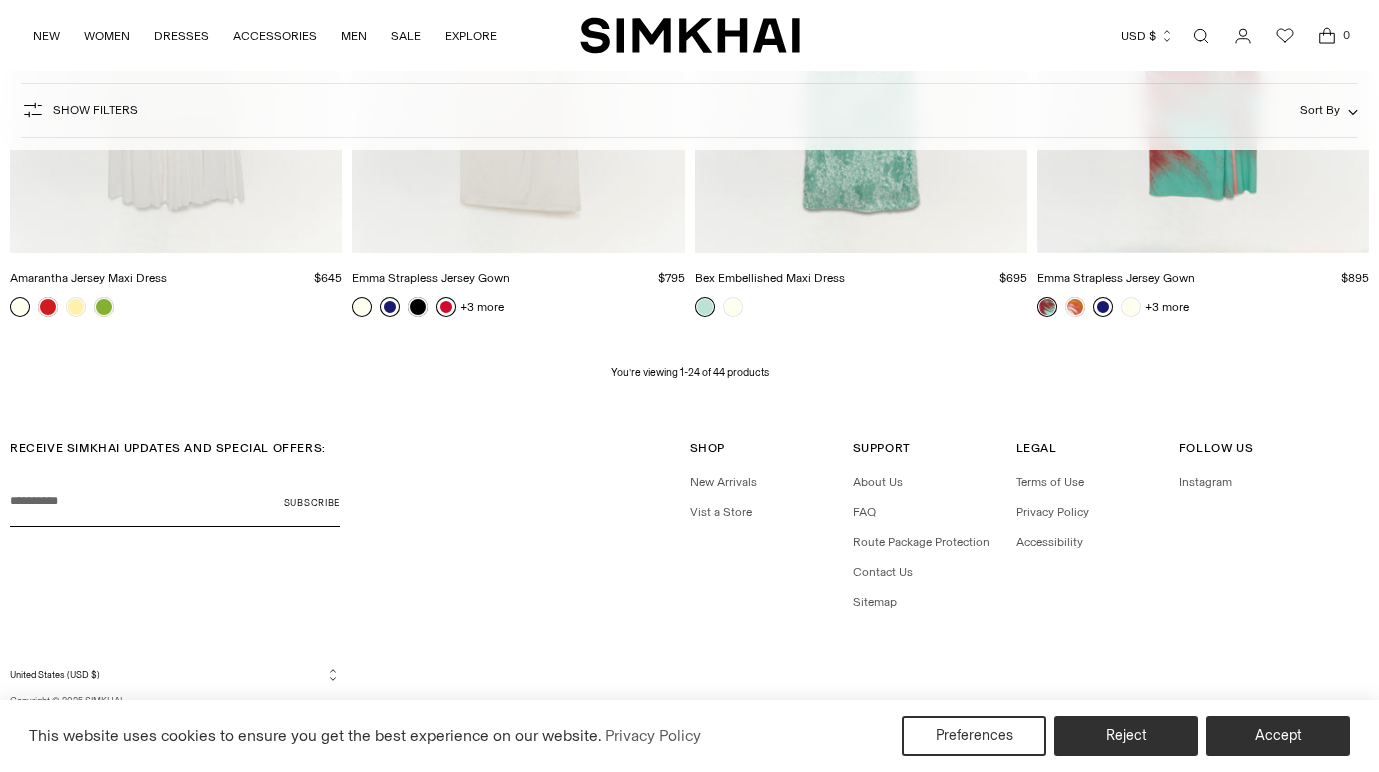 scroll, scrollTop: 3508, scrollLeft: 0, axis: vertical 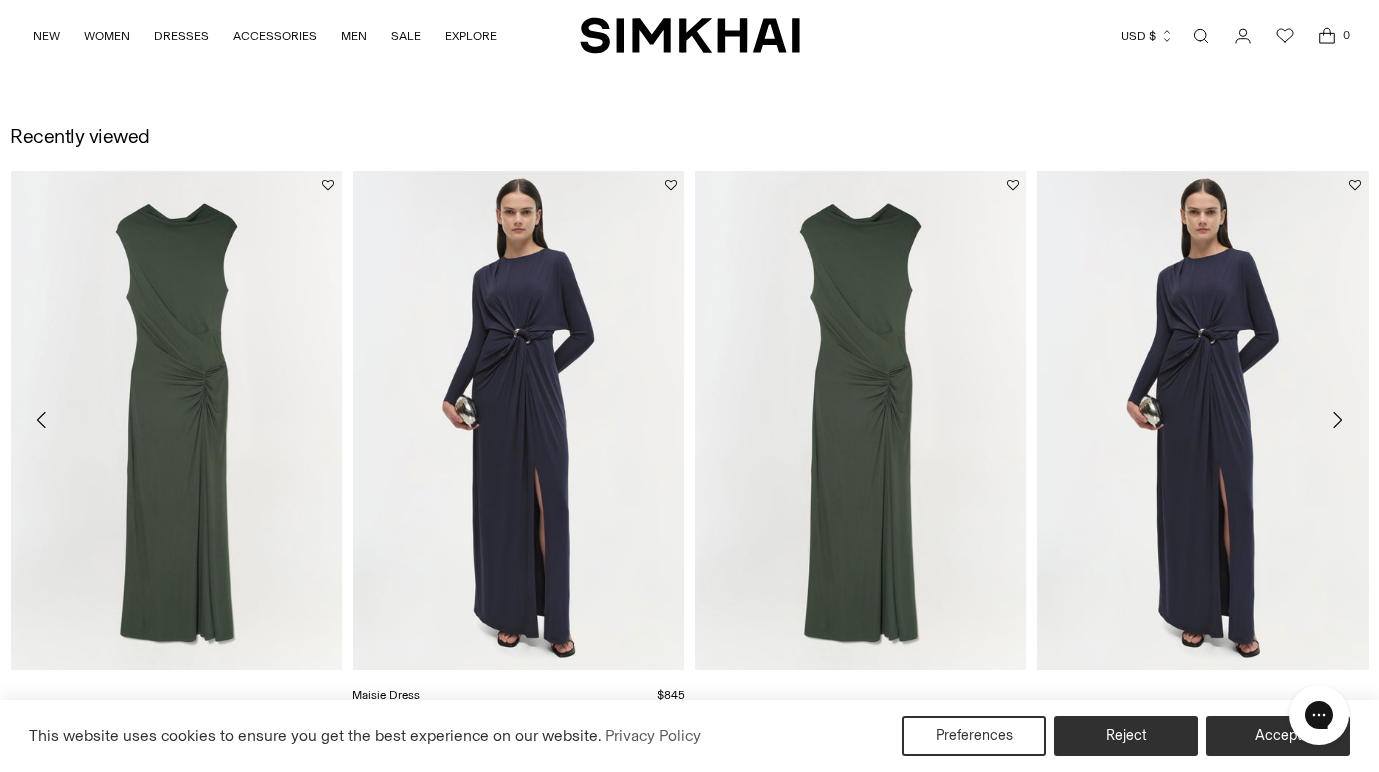 click at bounding box center [0, 0] 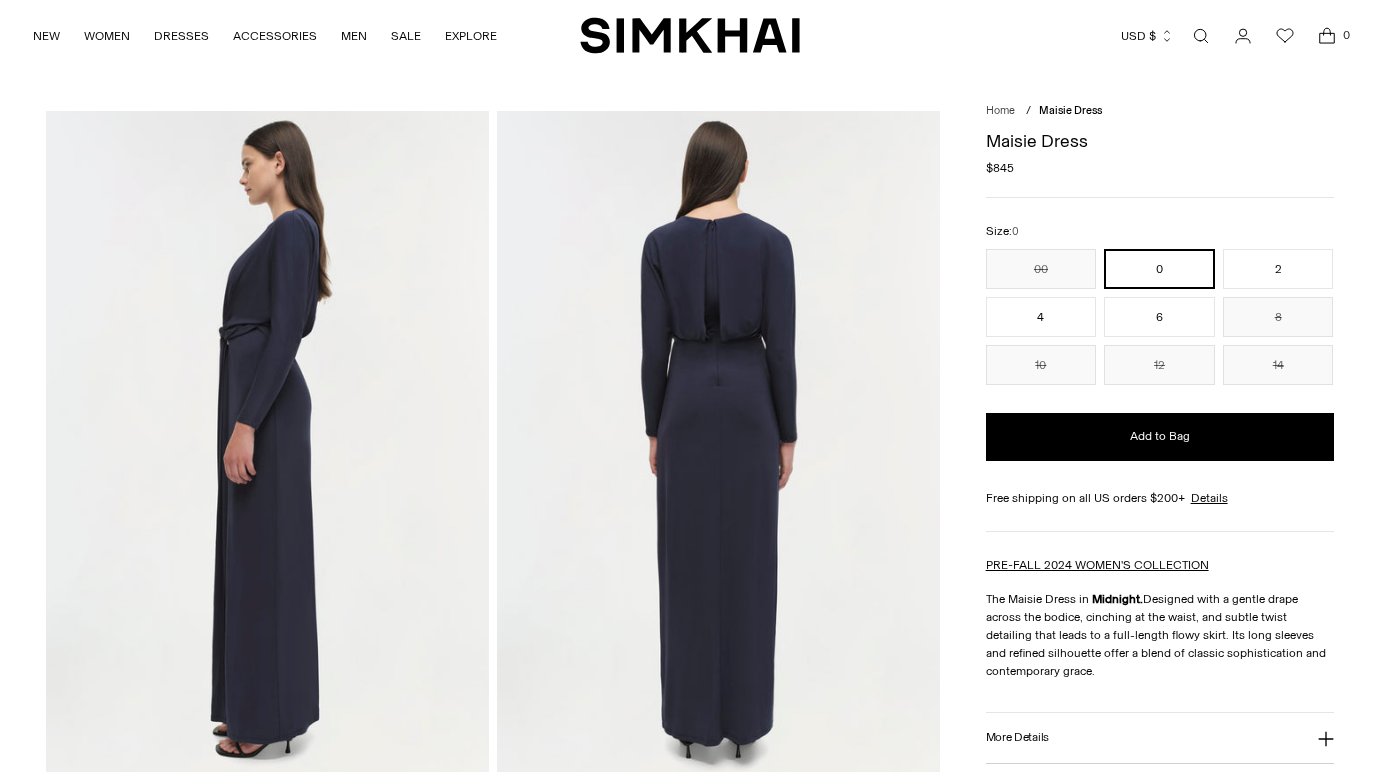 scroll, scrollTop: 0, scrollLeft: 0, axis: both 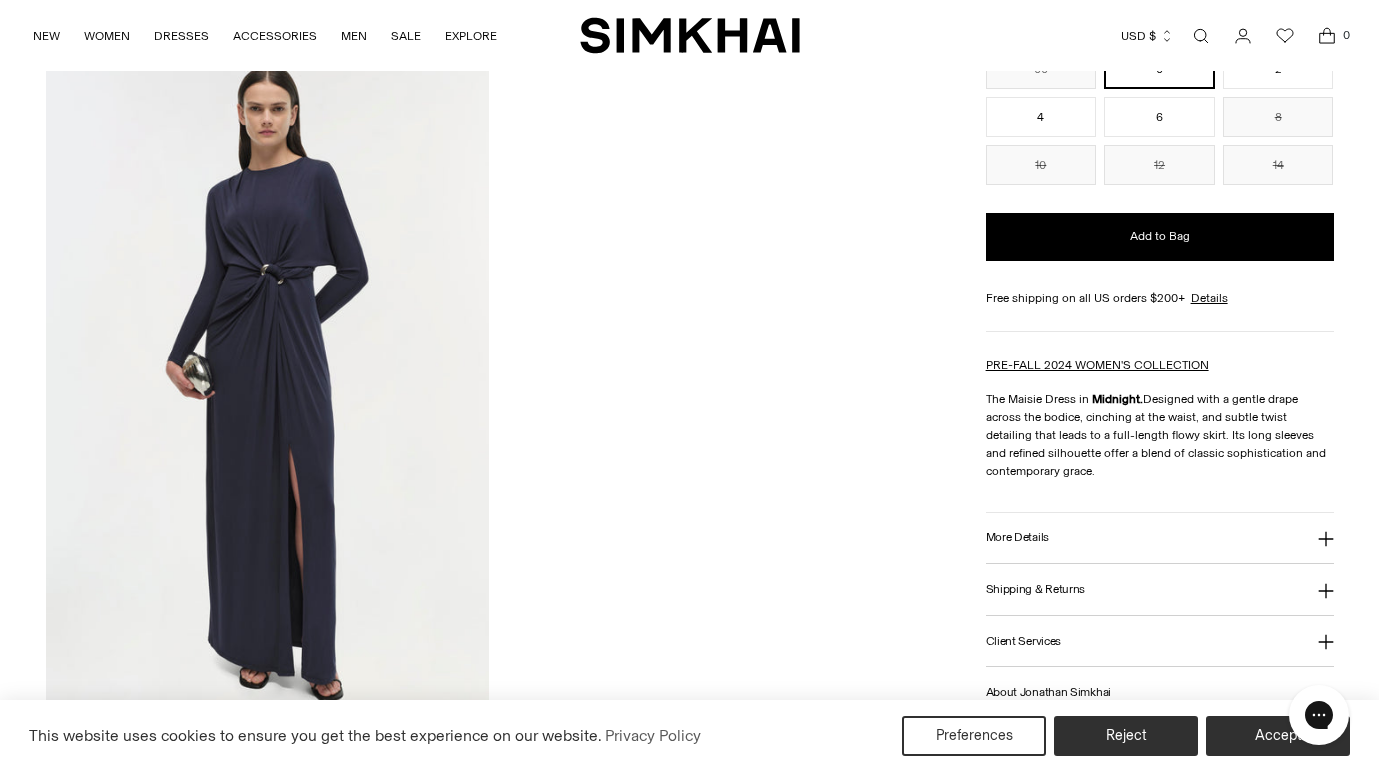 click at bounding box center [267, 386] 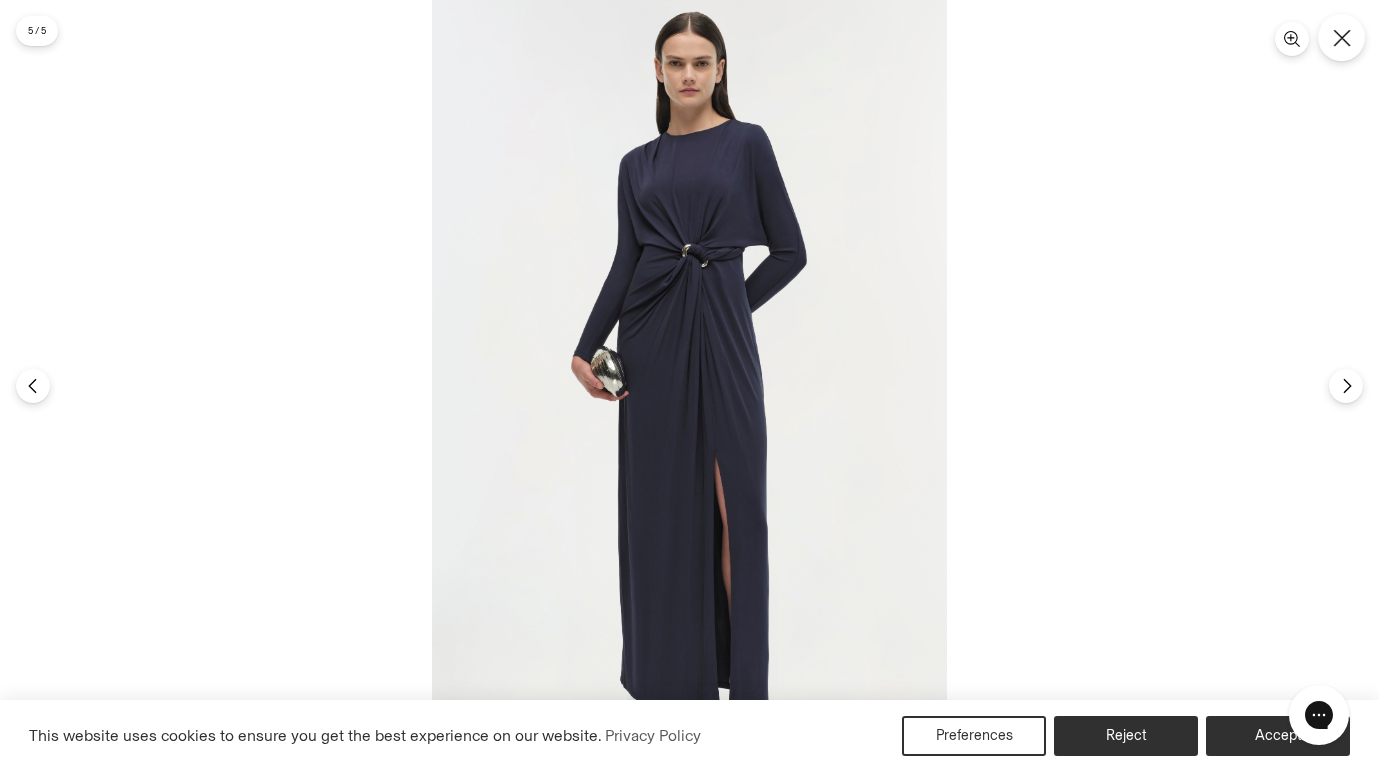 click 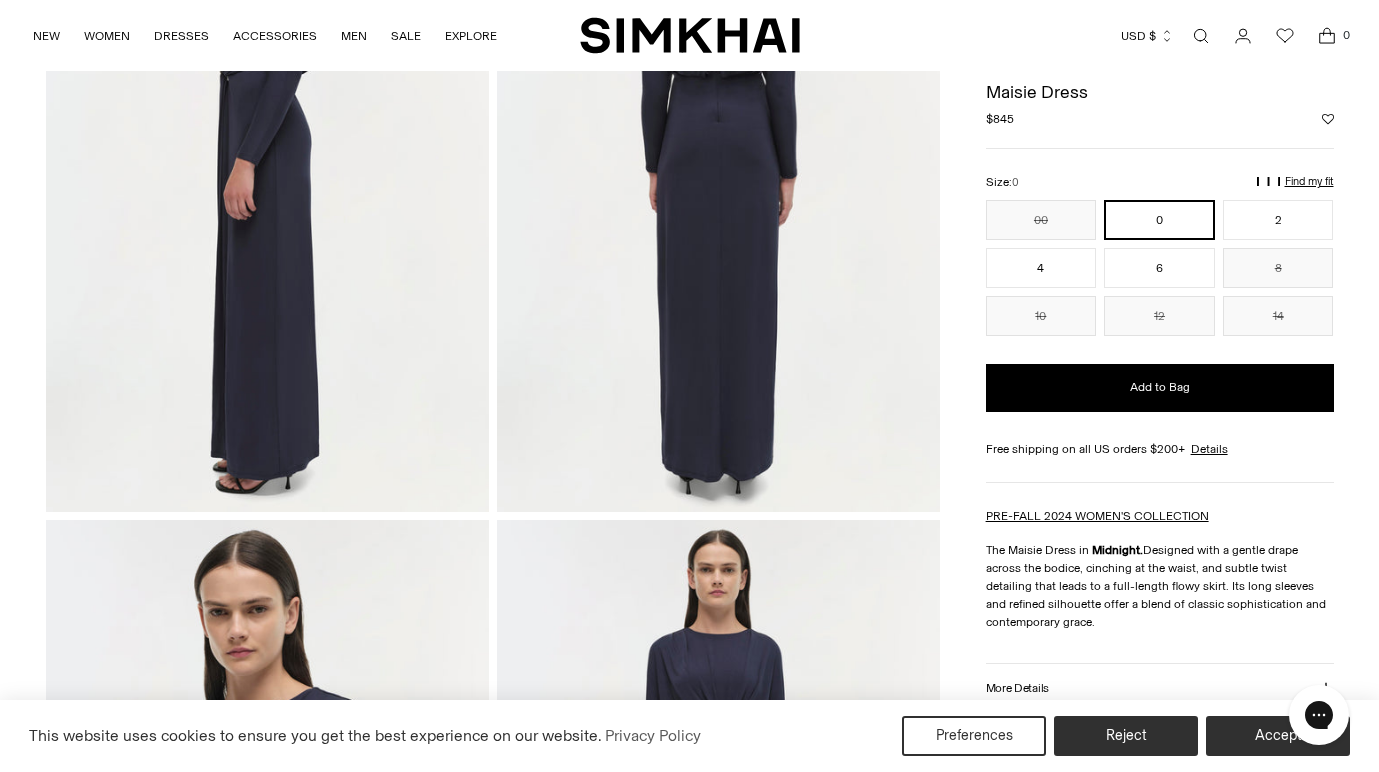 scroll, scrollTop: 0, scrollLeft: 0, axis: both 